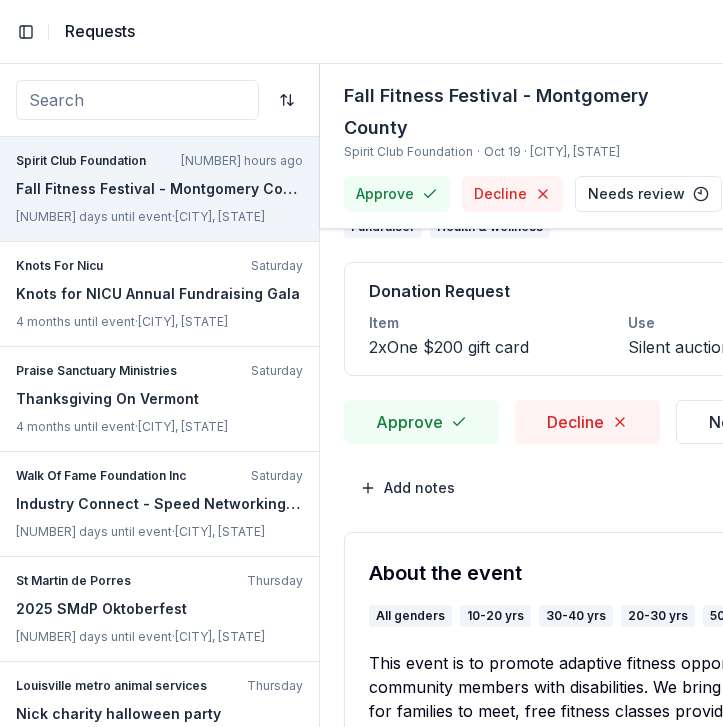 scroll, scrollTop: 0, scrollLeft: 0, axis: both 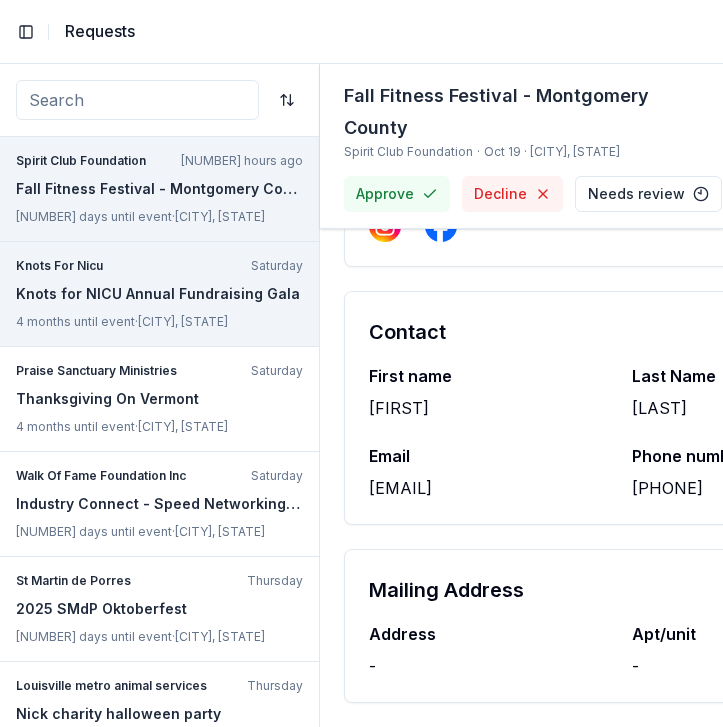 click on "Knots for NICU Annual Fundraising Gala" at bounding box center [159, 294] 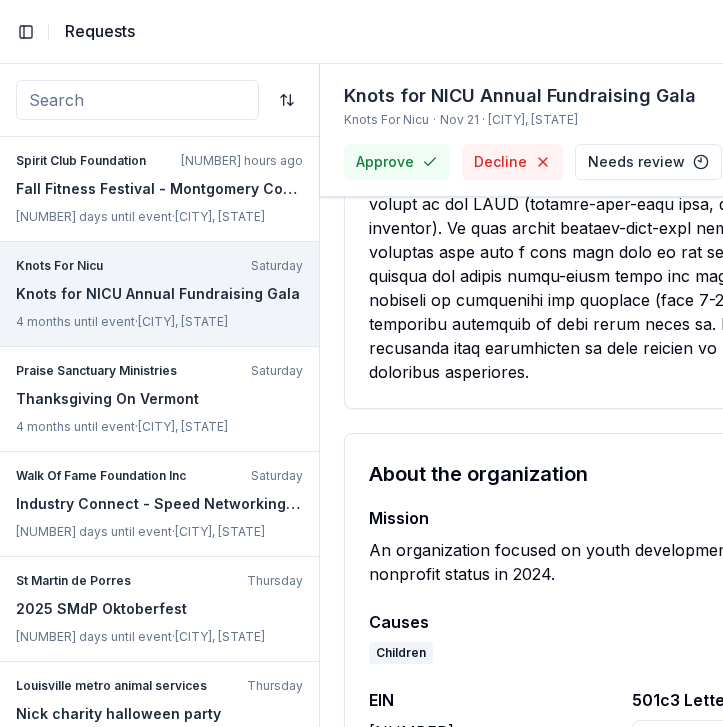 scroll, scrollTop: 0, scrollLeft: 0, axis: both 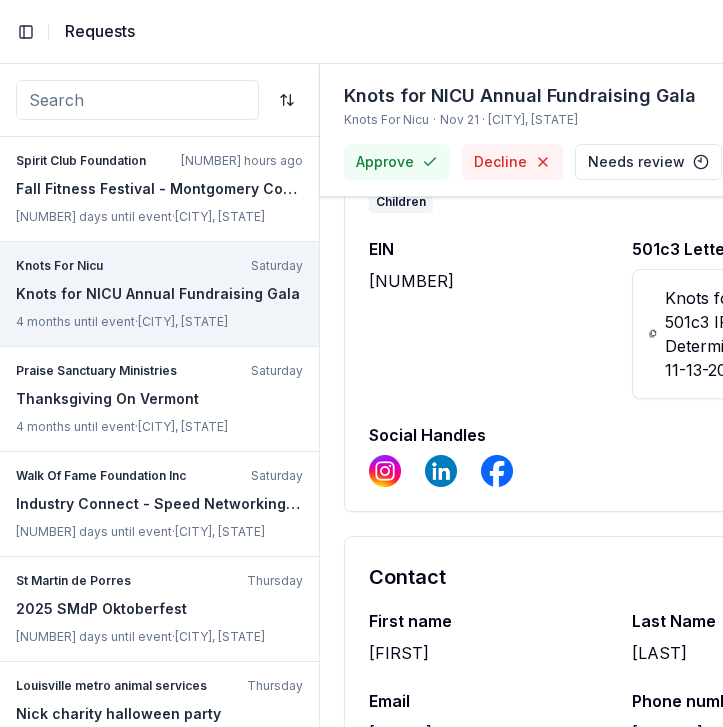 click on "[EMAIL]" at bounding box center [488, 733] 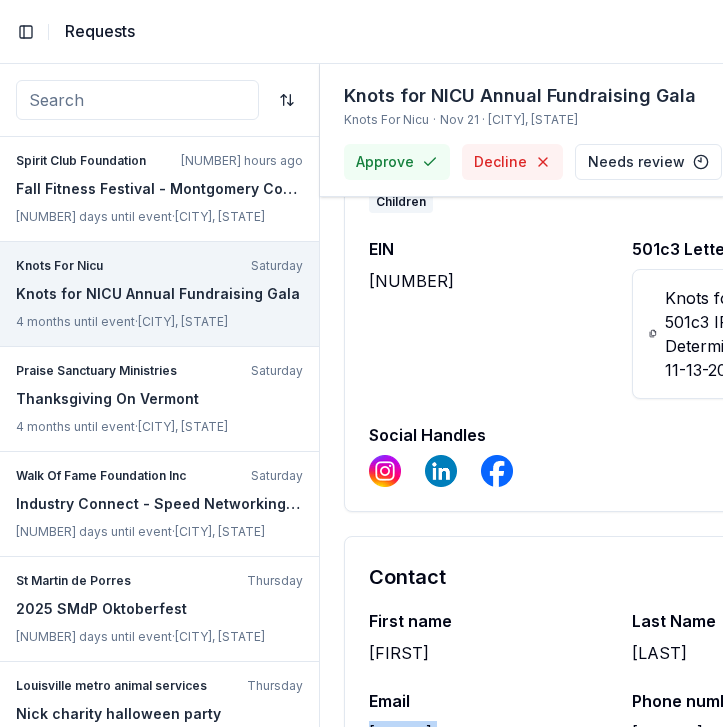 click on "[EMAIL]" at bounding box center (488, 733) 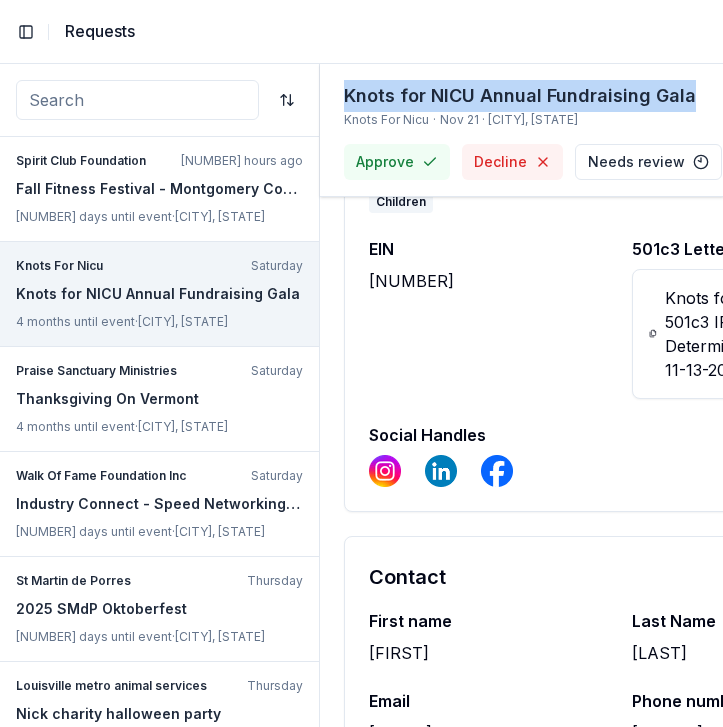 copy on "Knots for NICU Annual Fundraising Gala" 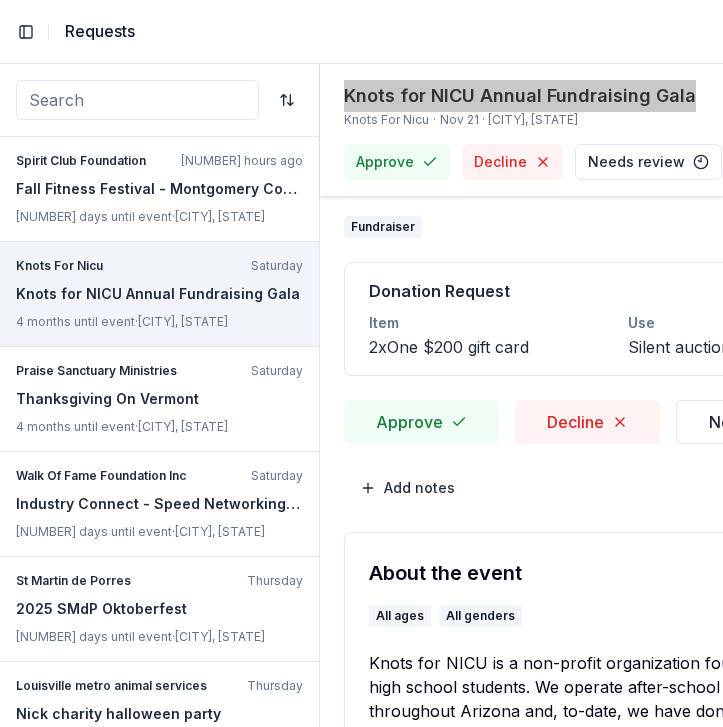 scroll, scrollTop: 0, scrollLeft: 0, axis: both 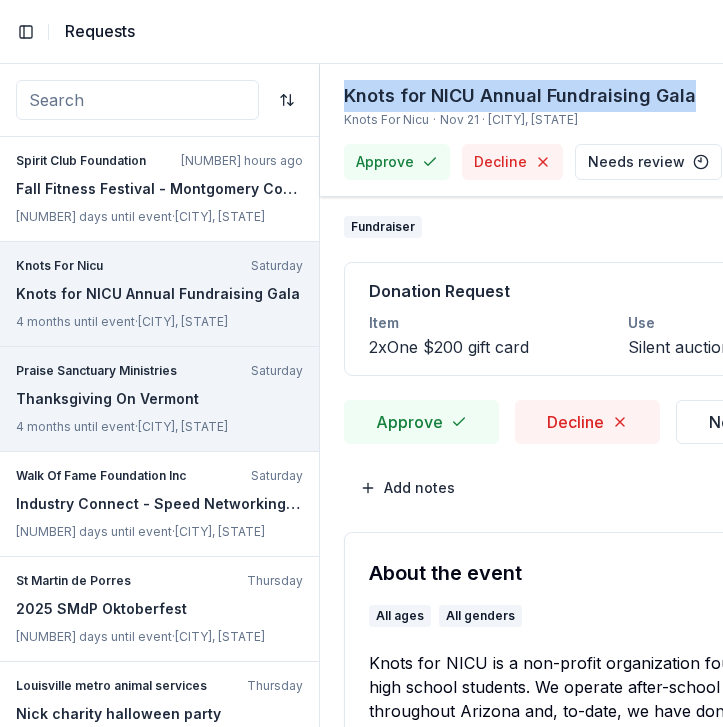 click on "Praise Sanctuary Ministries Saturday Thanksgiving On Vermont 4 months until event  ·  [CITY], [STATE]" at bounding box center (159, 399) 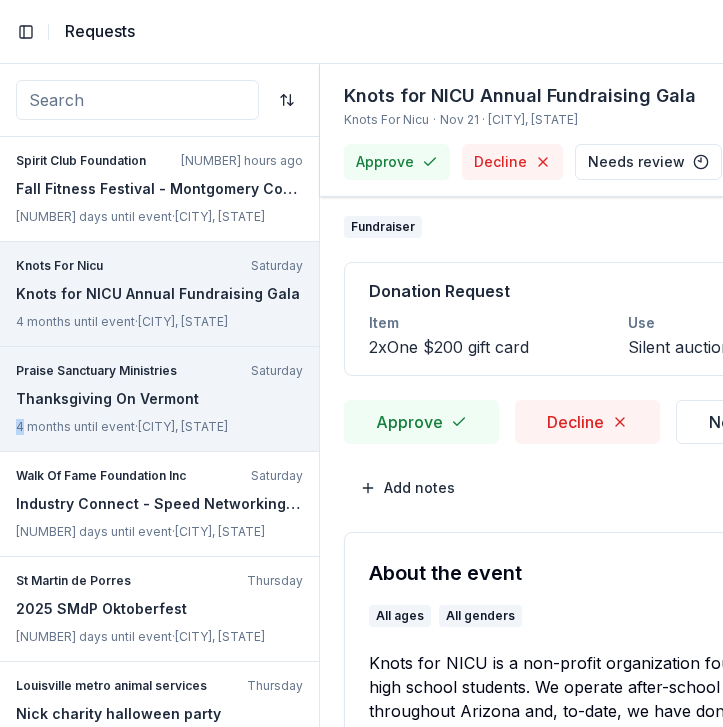 click on "Praise Sanctuary Ministries Saturday Thanksgiving On Vermont 4 months until event  ·  [CITY], [STATE]" at bounding box center [159, 399] 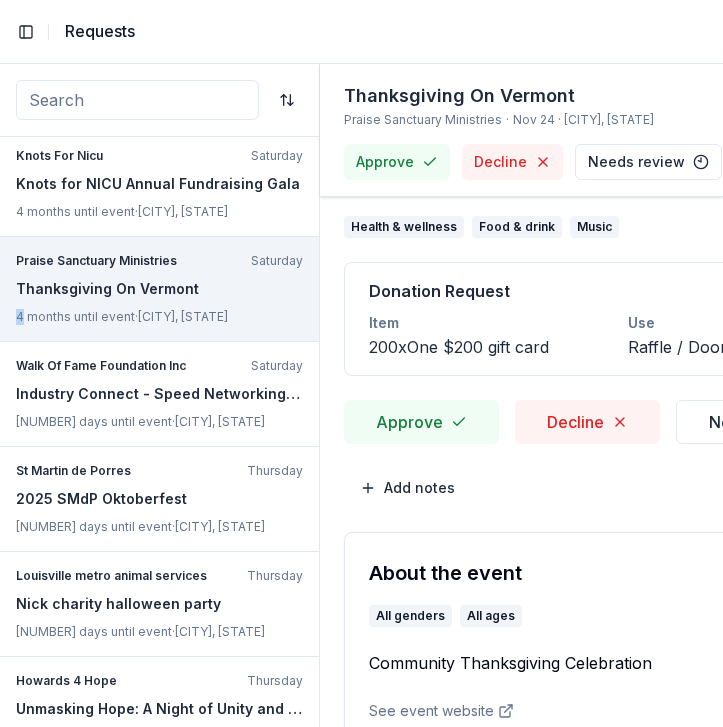 scroll, scrollTop: 121, scrollLeft: 0, axis: vertical 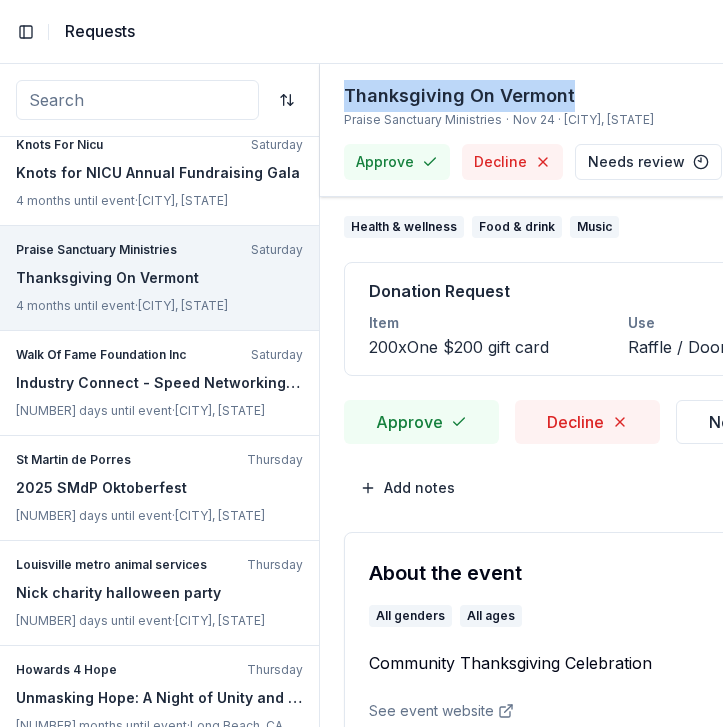copy on "Thanksgiving On Vermont" 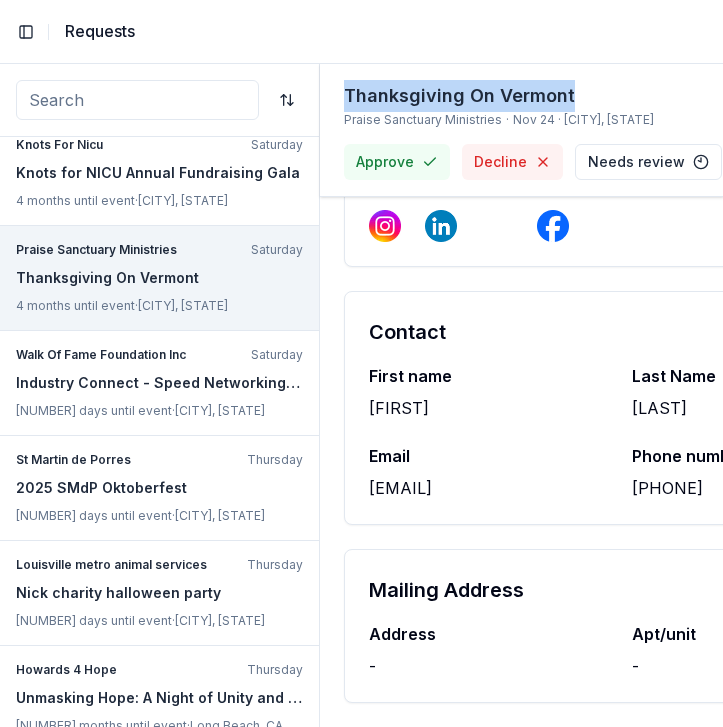 scroll, scrollTop: 1489, scrollLeft: 0, axis: vertical 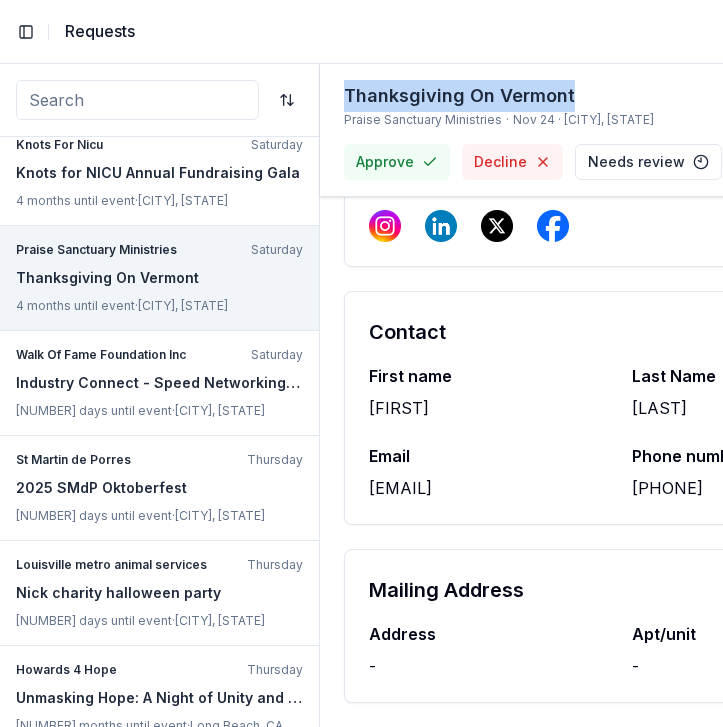 click on "[EMAIL]" at bounding box center (488, 488) 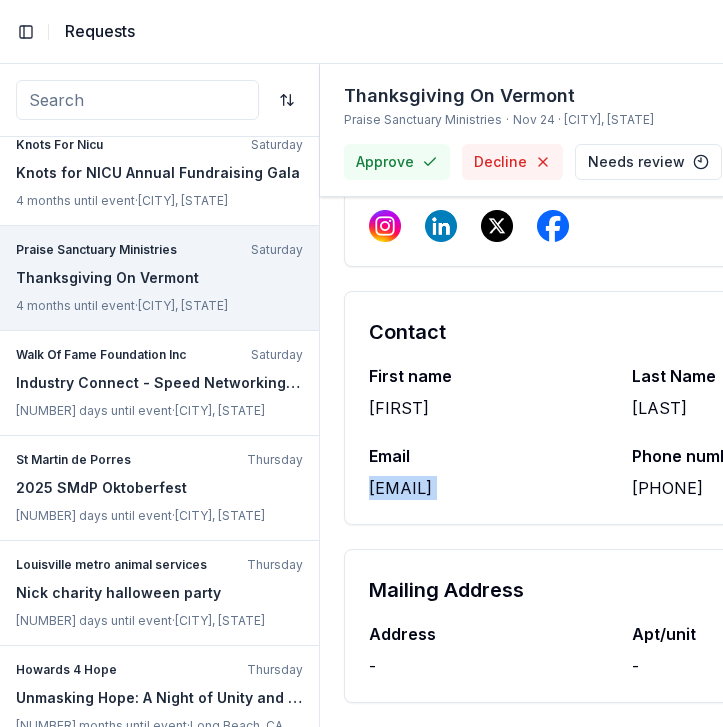 click on "[EMAIL]" at bounding box center [488, 488] 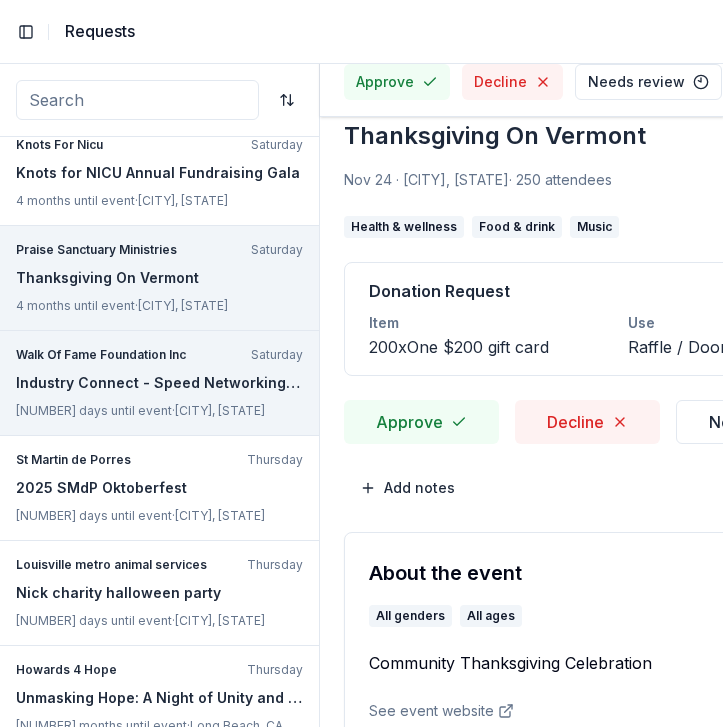scroll, scrollTop: 0, scrollLeft: 0, axis: both 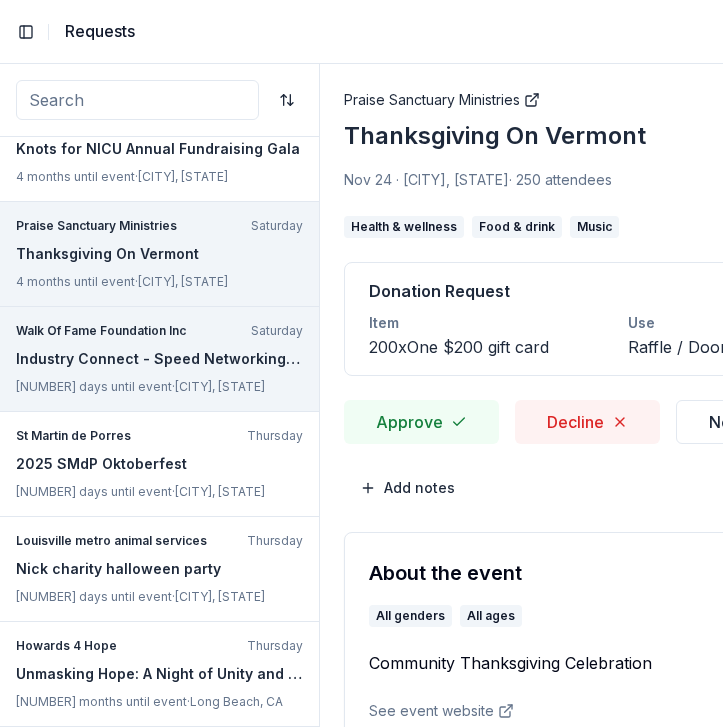click on "Industry Connect - Speed Networking Event" at bounding box center (159, 359) 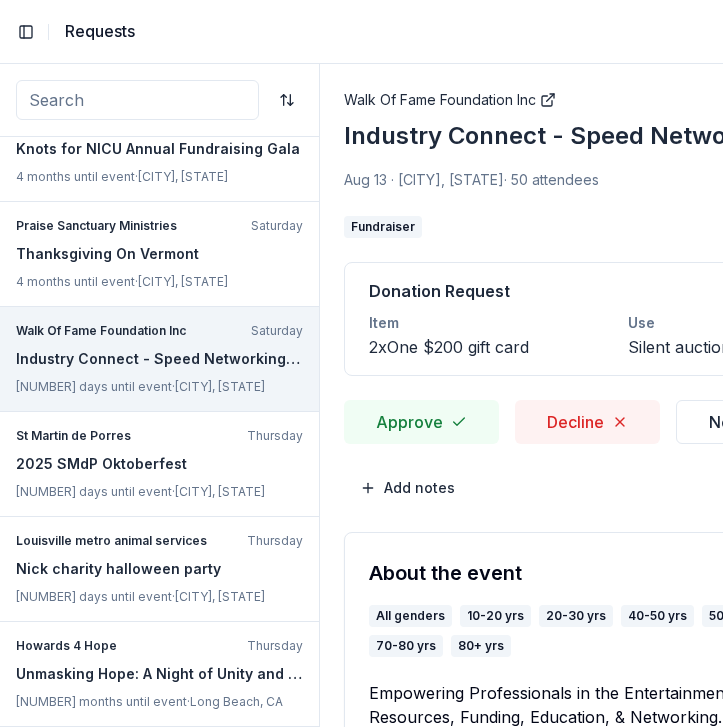 click on "Walk Of Fame Foundation Inc Industry Connect - Speed Networking Event Aug 13   · [CITY], [STATE]  · 50 attendees Fundraiser Donation Request Item 2  x  One $200 gift card Use Silent auction Approve  Decline  Needs review   Add notes About the event All genders 10-20 yrs 20-30 yrs 40-50 yrs 50-60 yrs 60-70 yrs 70-80 yrs 80+ yrs Empowering Professionals in the Entertainment Industry
Through Resources, Funding, Education, & Networking. See event website  Why us? Why we're interested in a donation How would we promote your brand Additional Comments - About the organization Mission An organization focused on arts, culture, or humanities. It received its nonprofit status in 2023. Causes Art & Culture EIN 923418873 501c3 Letter WalkofFameFoundation_IRSLetter.pdf Social Handles - Contact First name Wendy Last Name Lungaro Email [EMAIL] Phone number [PHONE] Mailing Address Address - Apt/unit -" at bounding box center [620, 1426] 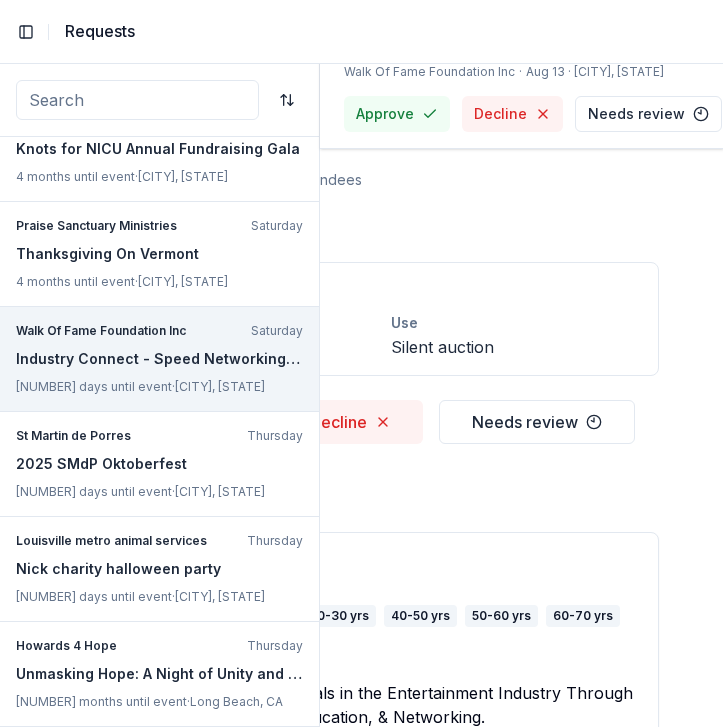 scroll, scrollTop: 0, scrollLeft: 265, axis: horizontal 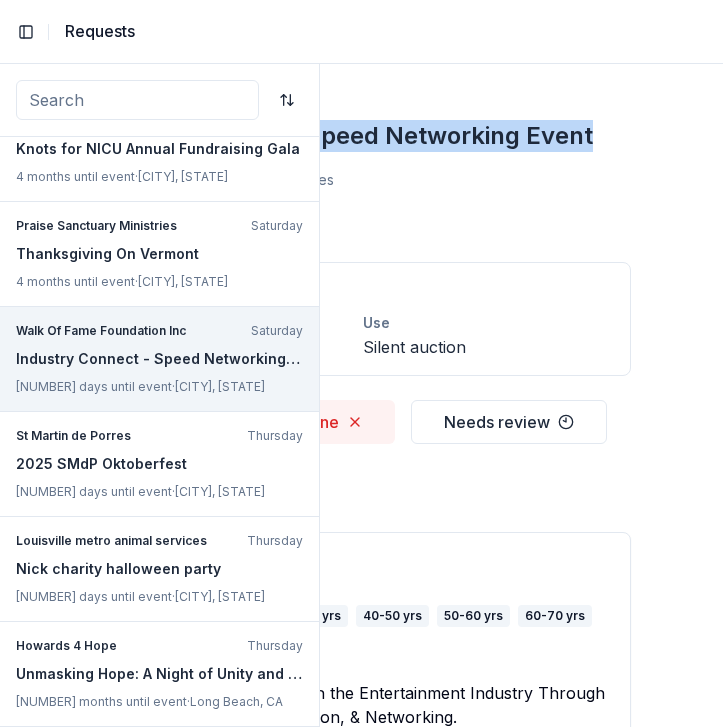 drag, startPoint x: 341, startPoint y: 142, endPoint x: 653, endPoint y: 131, distance: 312.19385 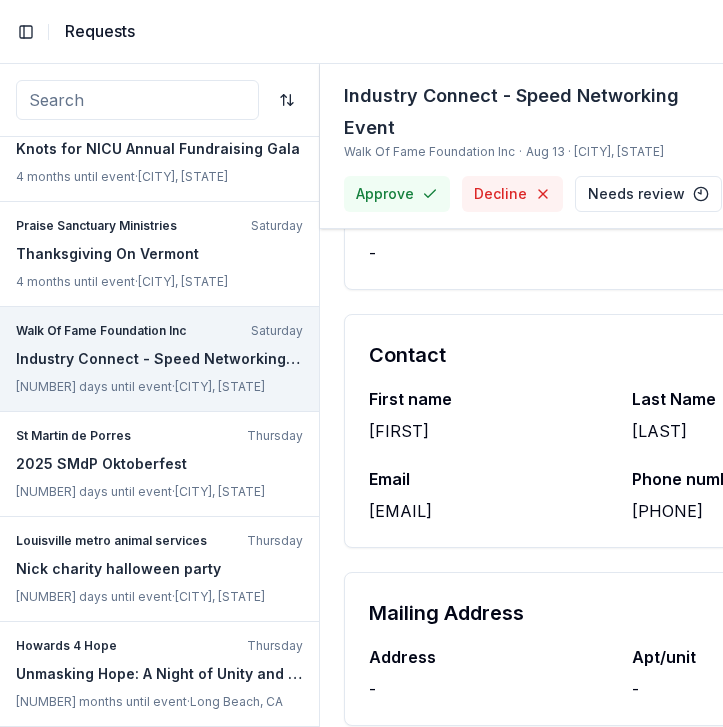 scroll, scrollTop: 2037, scrollLeft: 0, axis: vertical 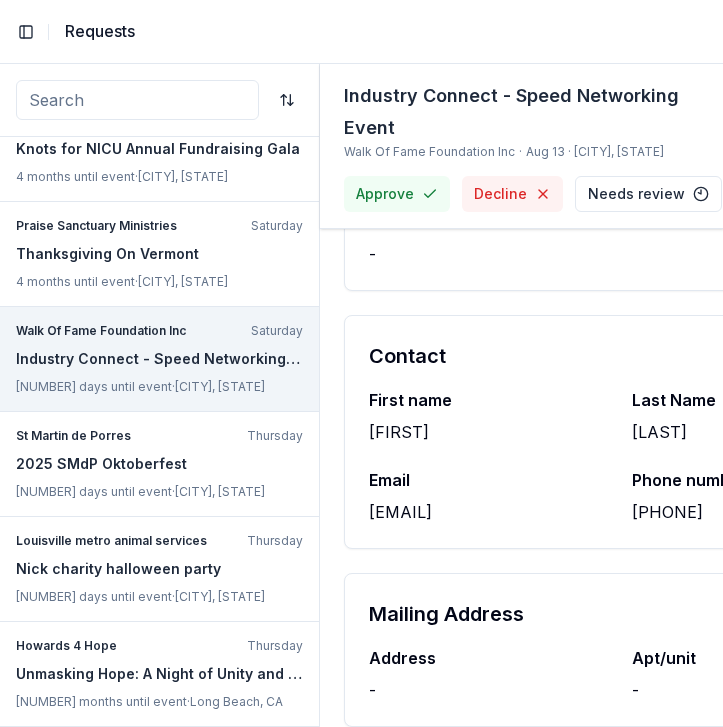 click on "[EMAIL]" at bounding box center [488, 512] 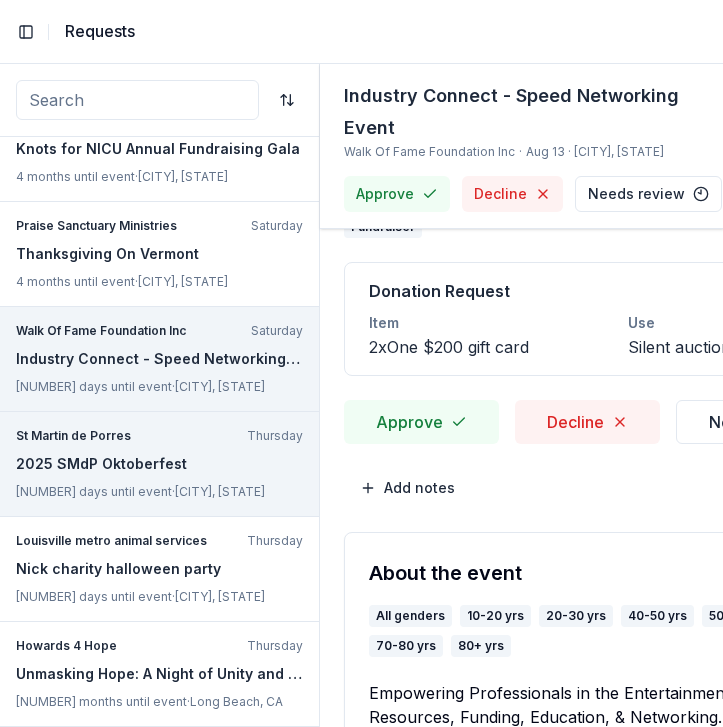scroll, scrollTop: 0, scrollLeft: 0, axis: both 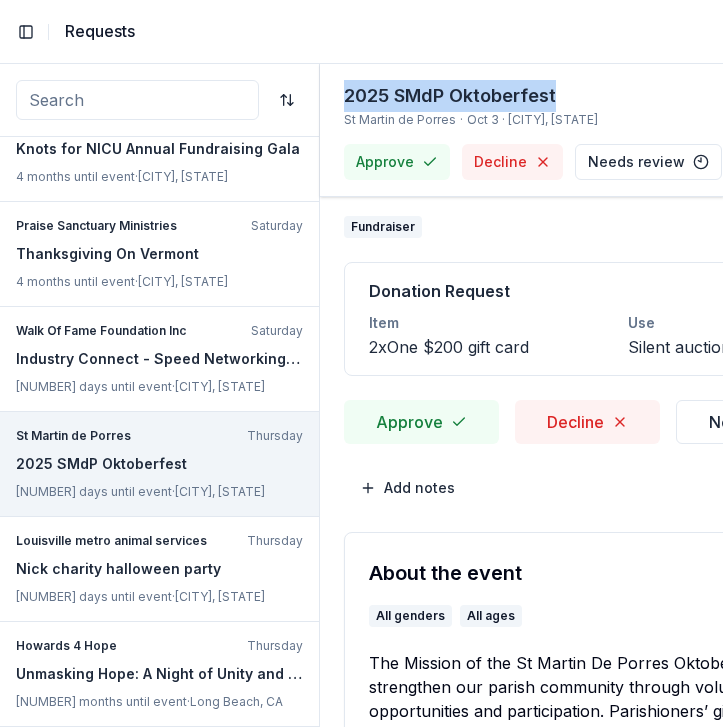 copy on "2025 SMdP Oktoberfest" 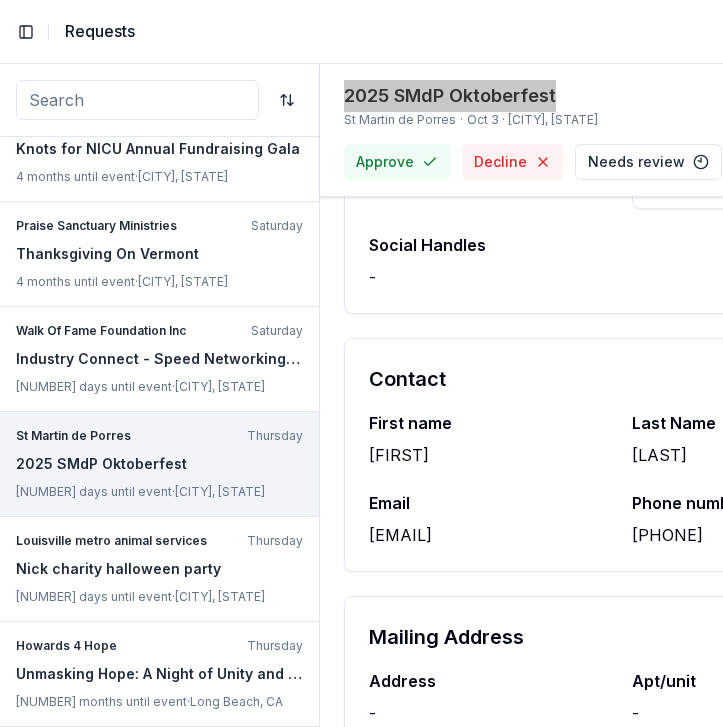scroll, scrollTop: 2057, scrollLeft: 0, axis: vertical 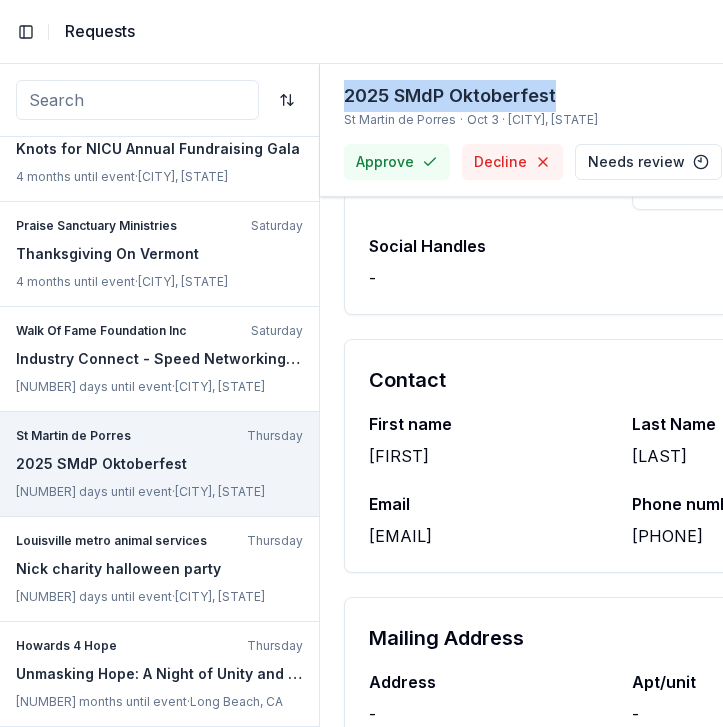 click on "[EMAIL]" at bounding box center (488, 536) 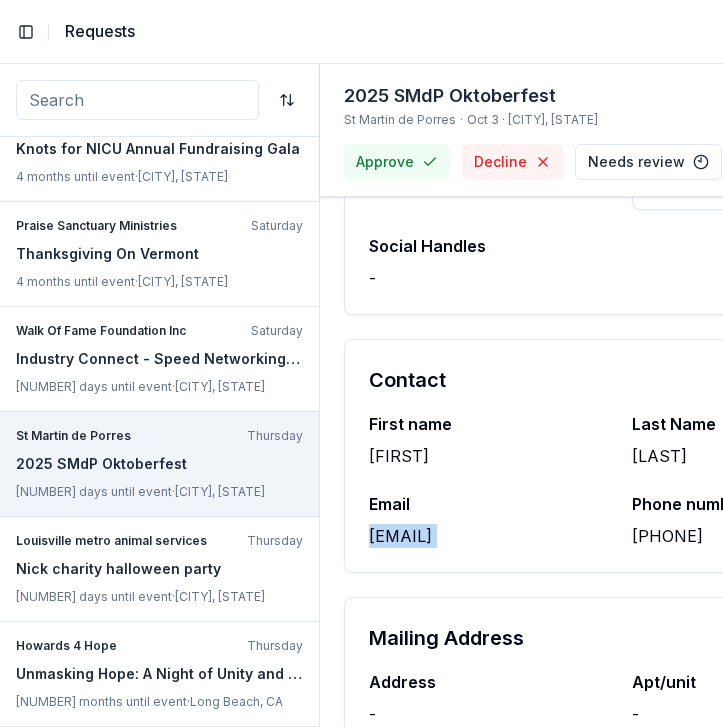 click on "[EMAIL]" at bounding box center (488, 536) 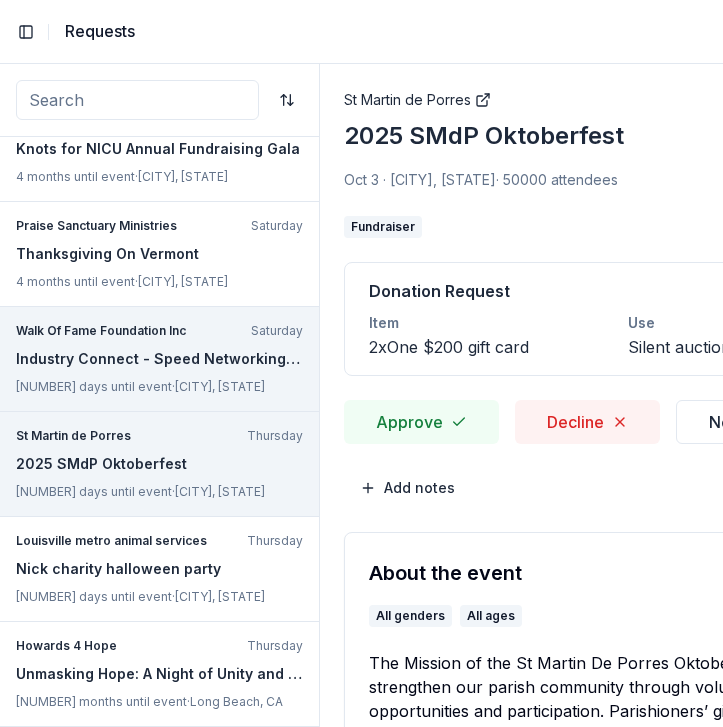 scroll, scrollTop: 0, scrollLeft: 0, axis: both 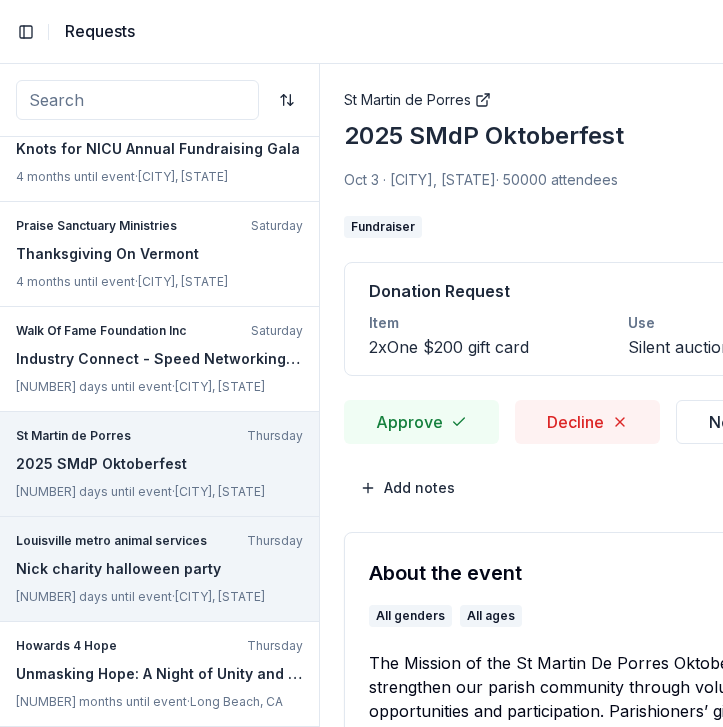 click on "Nick charity halloween party" at bounding box center (159, 569) 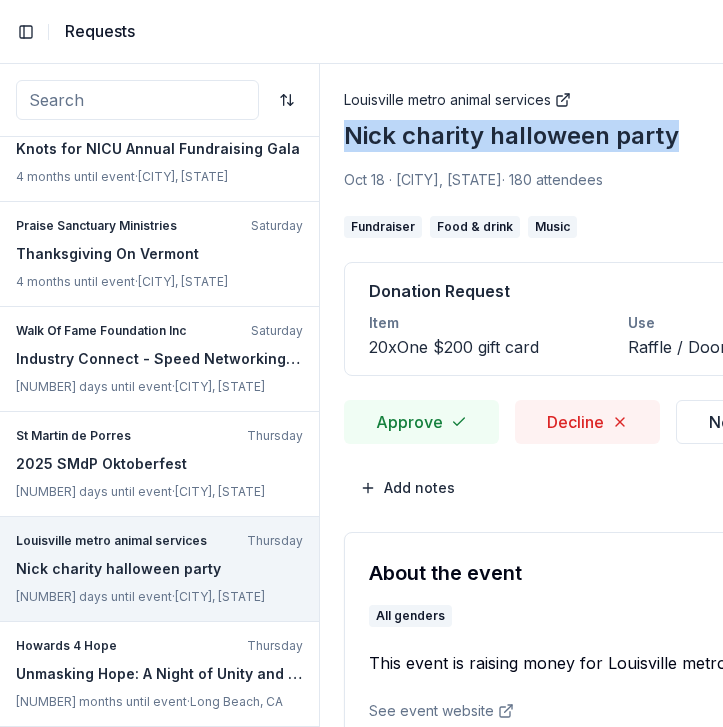 copy on "Nick charity halloween party" 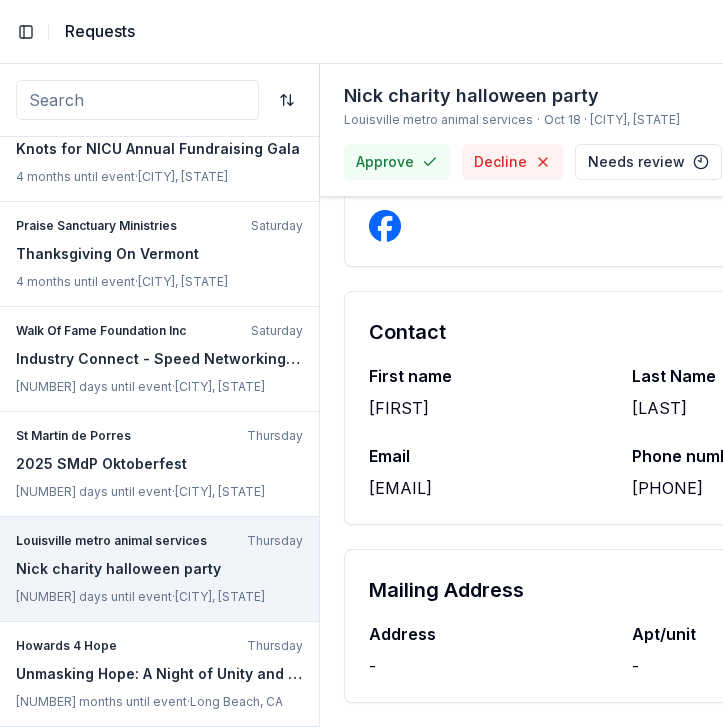 scroll, scrollTop: 1417, scrollLeft: 0, axis: vertical 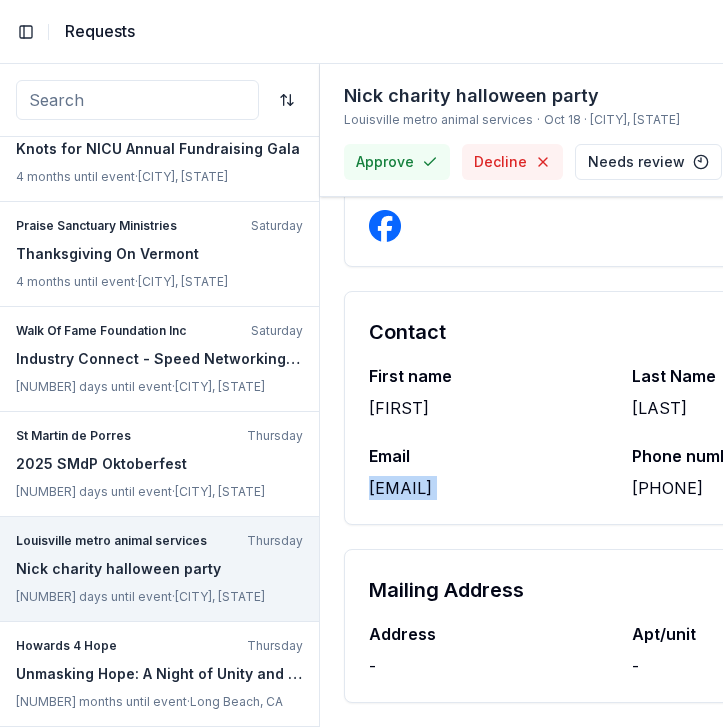 click on "[EMAIL]" at bounding box center (488, 488) 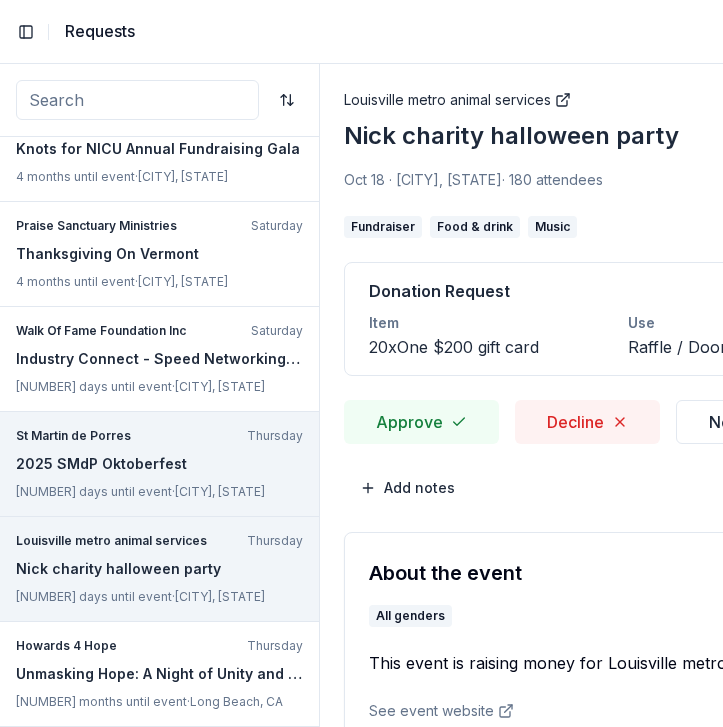 scroll, scrollTop: 0, scrollLeft: 0, axis: both 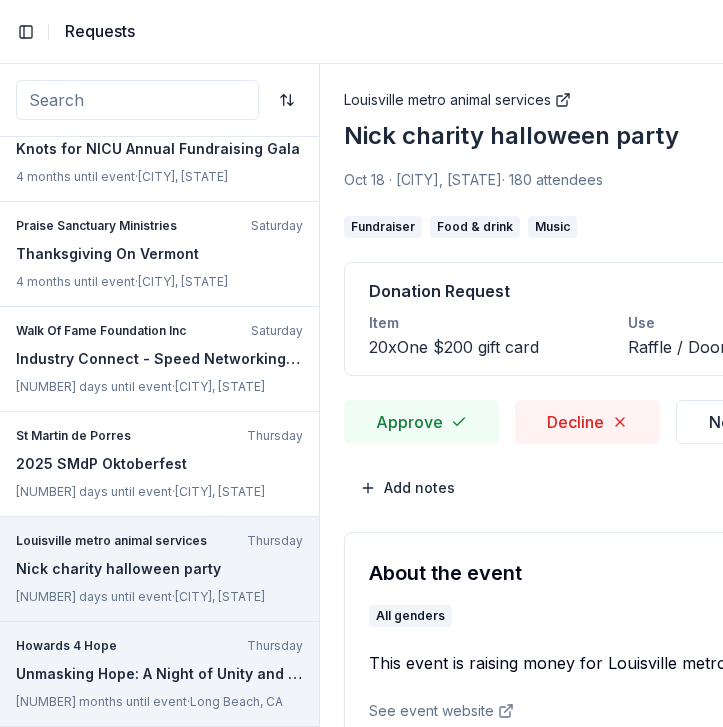 click on "Howards 4 Hope" at bounding box center (127, 646) 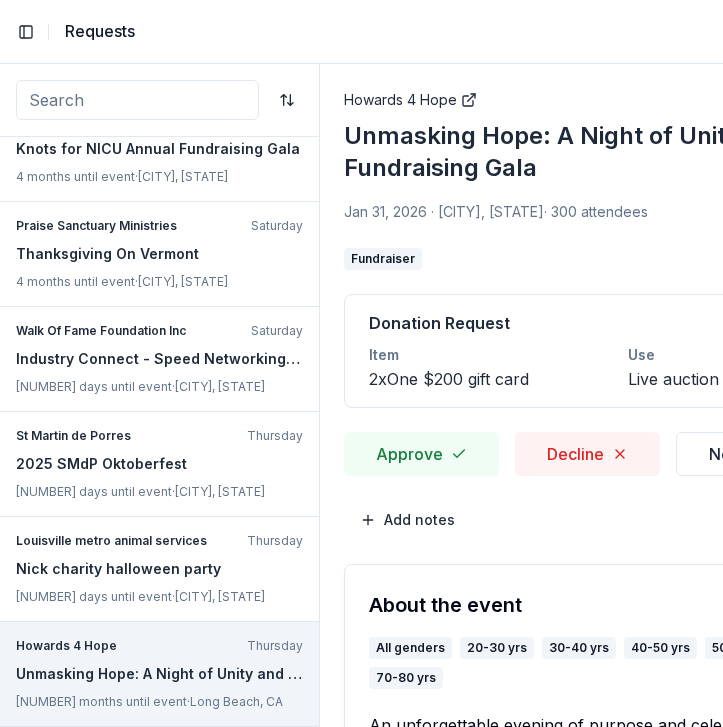 click on "Howards 4 Hope" at bounding box center [127, 646] 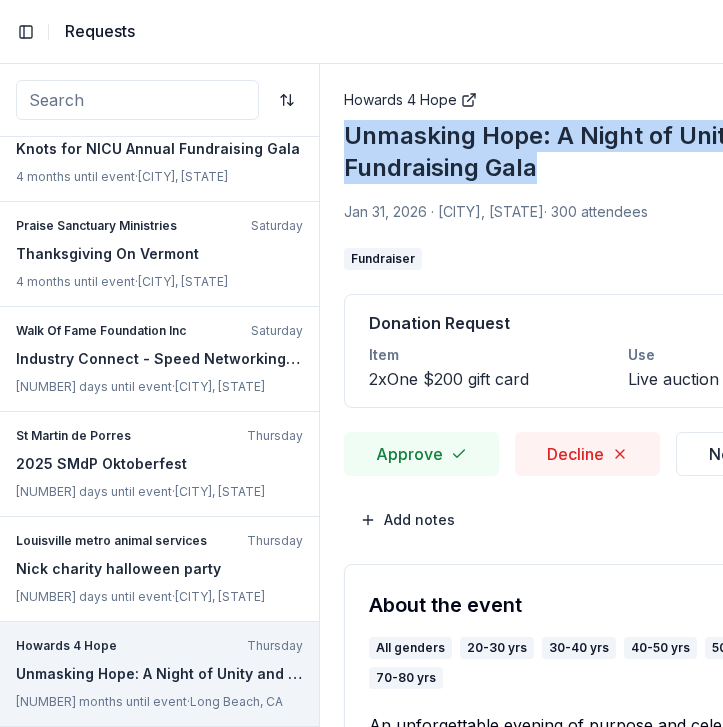 drag, startPoint x: 340, startPoint y: 132, endPoint x: 546, endPoint y: 166, distance: 208.78697 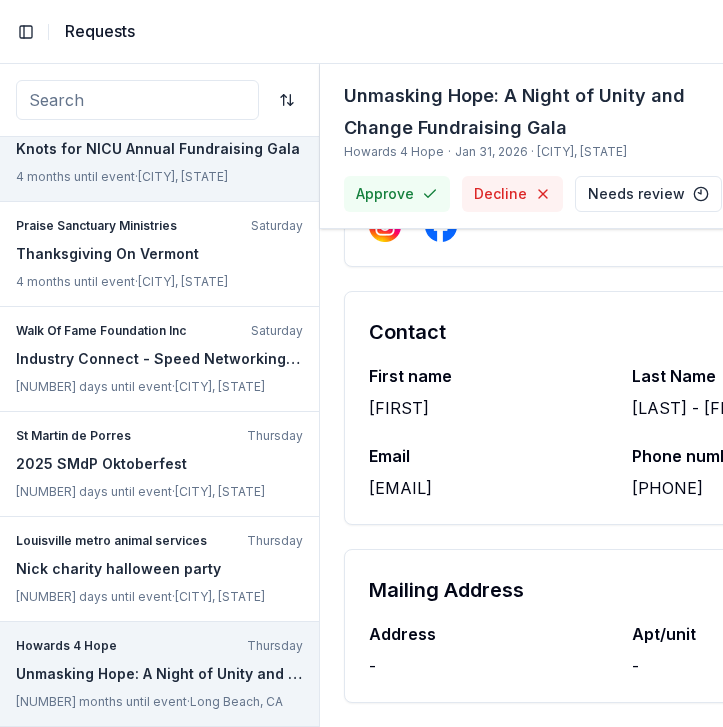scroll, scrollTop: 2725, scrollLeft: 0, axis: vertical 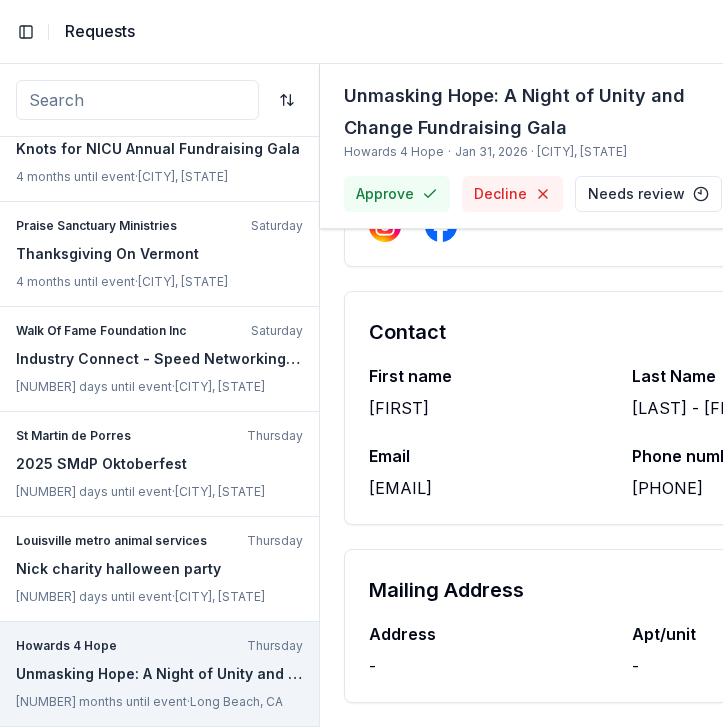 click on "[FIRST]" at bounding box center (488, 408) 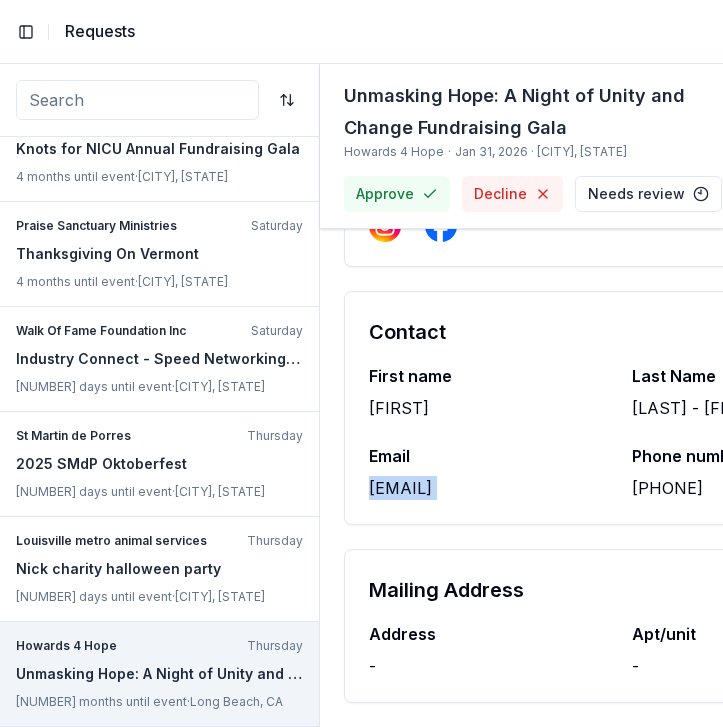 click on "[EMAIL]" at bounding box center (488, 488) 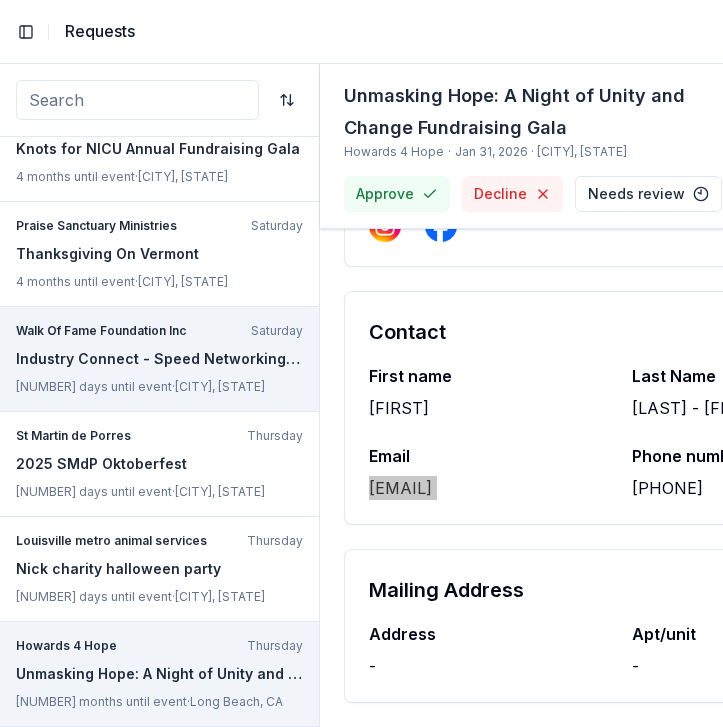 scroll, scrollTop: 2725, scrollLeft: 0, axis: vertical 